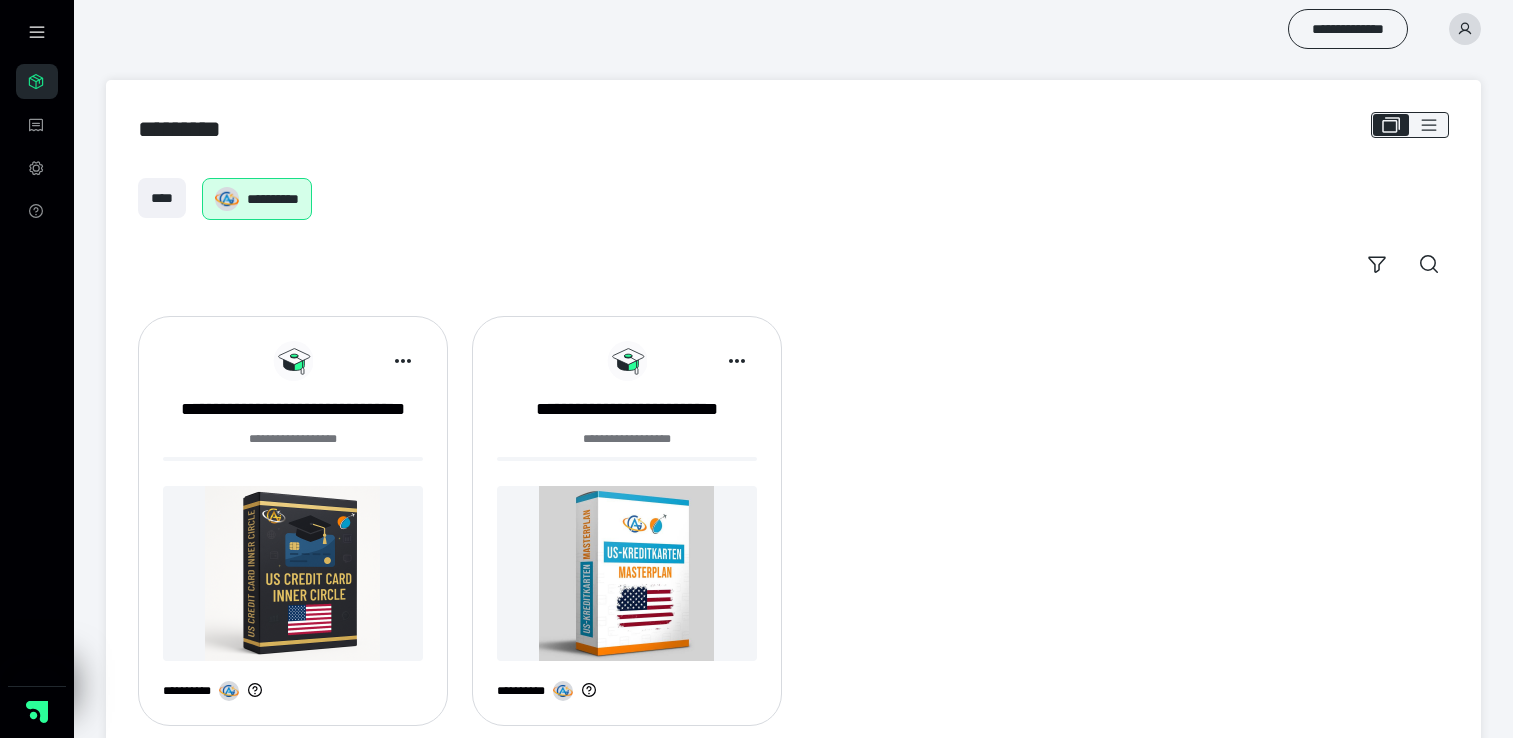 scroll, scrollTop: 0, scrollLeft: 0, axis: both 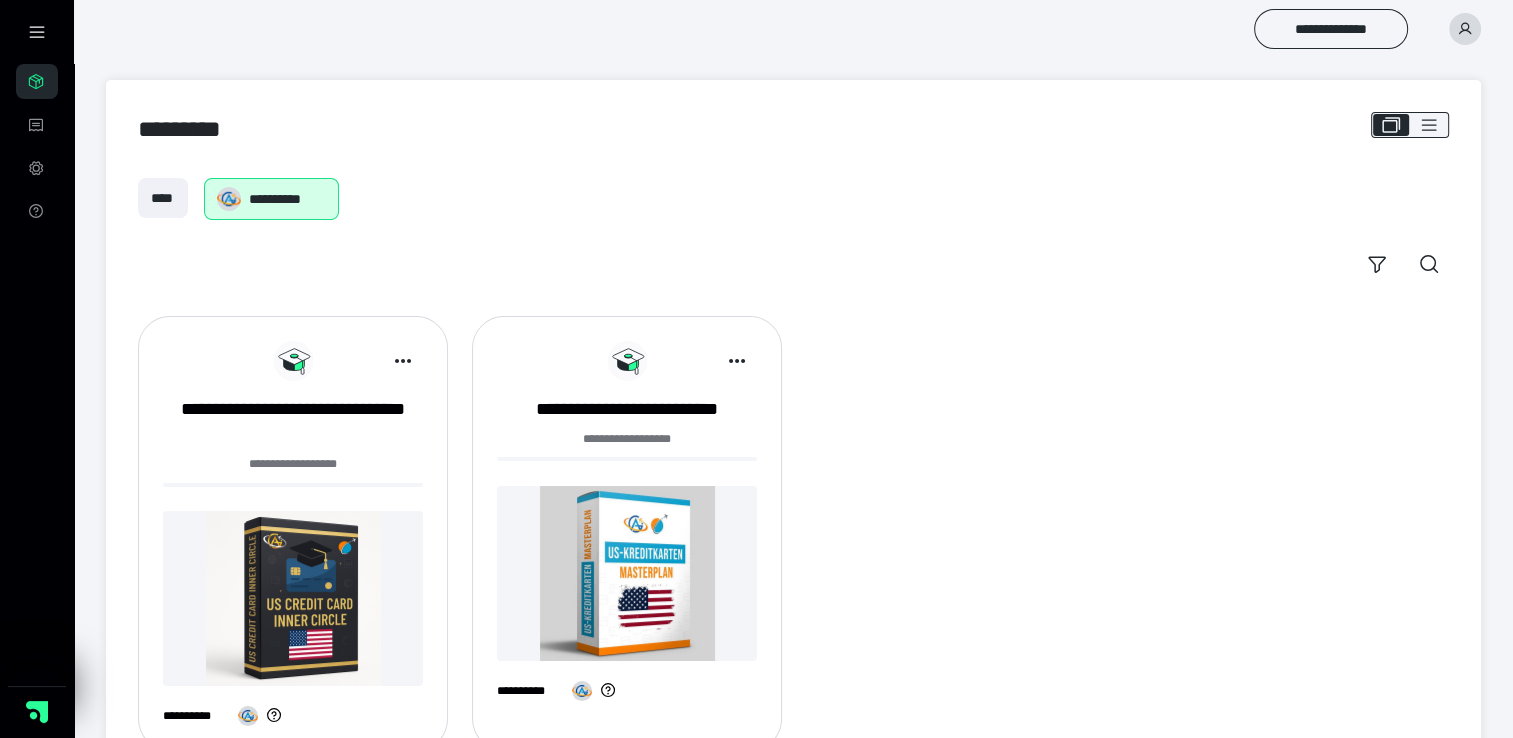 click at bounding box center [293, 598] 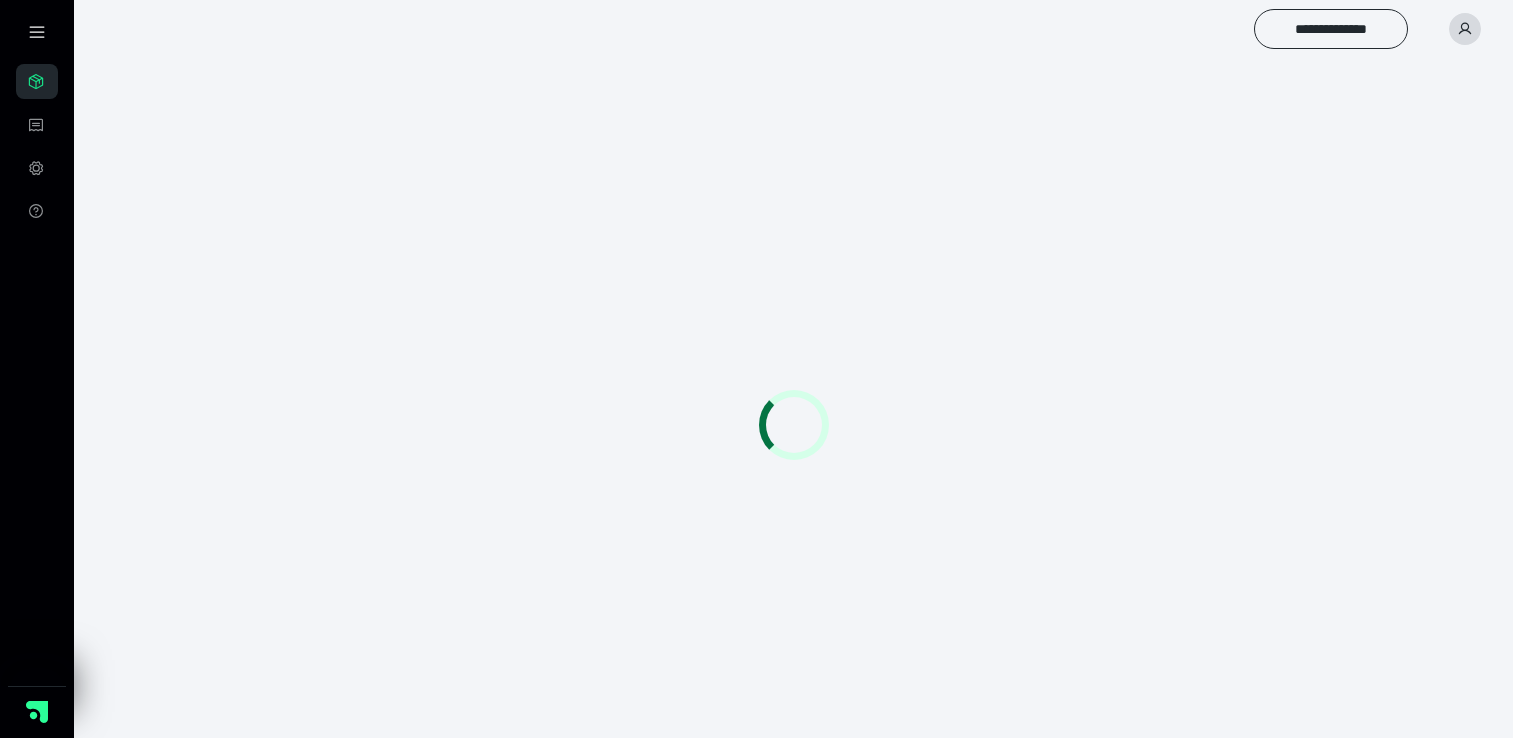 scroll, scrollTop: 0, scrollLeft: 0, axis: both 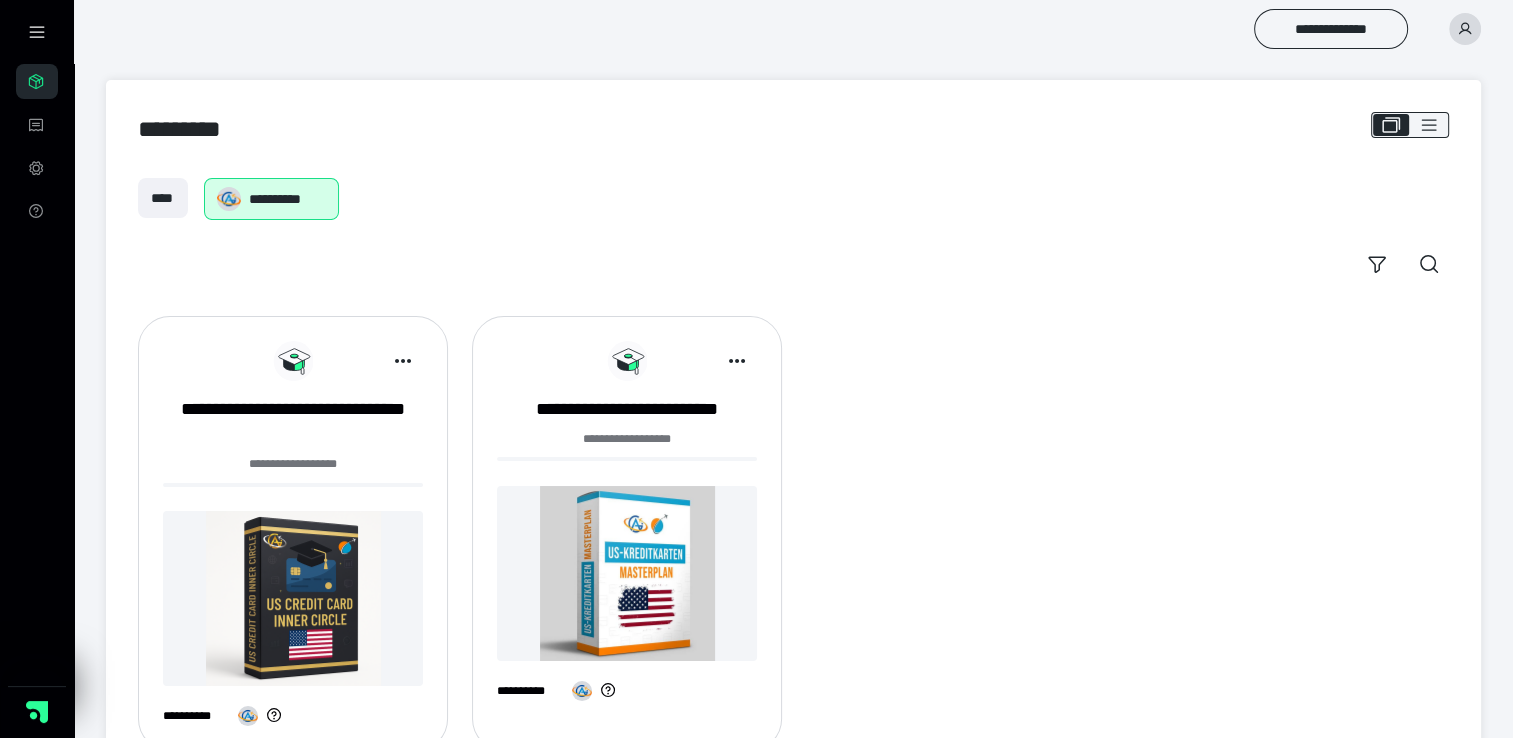 click at bounding box center [702, 361] 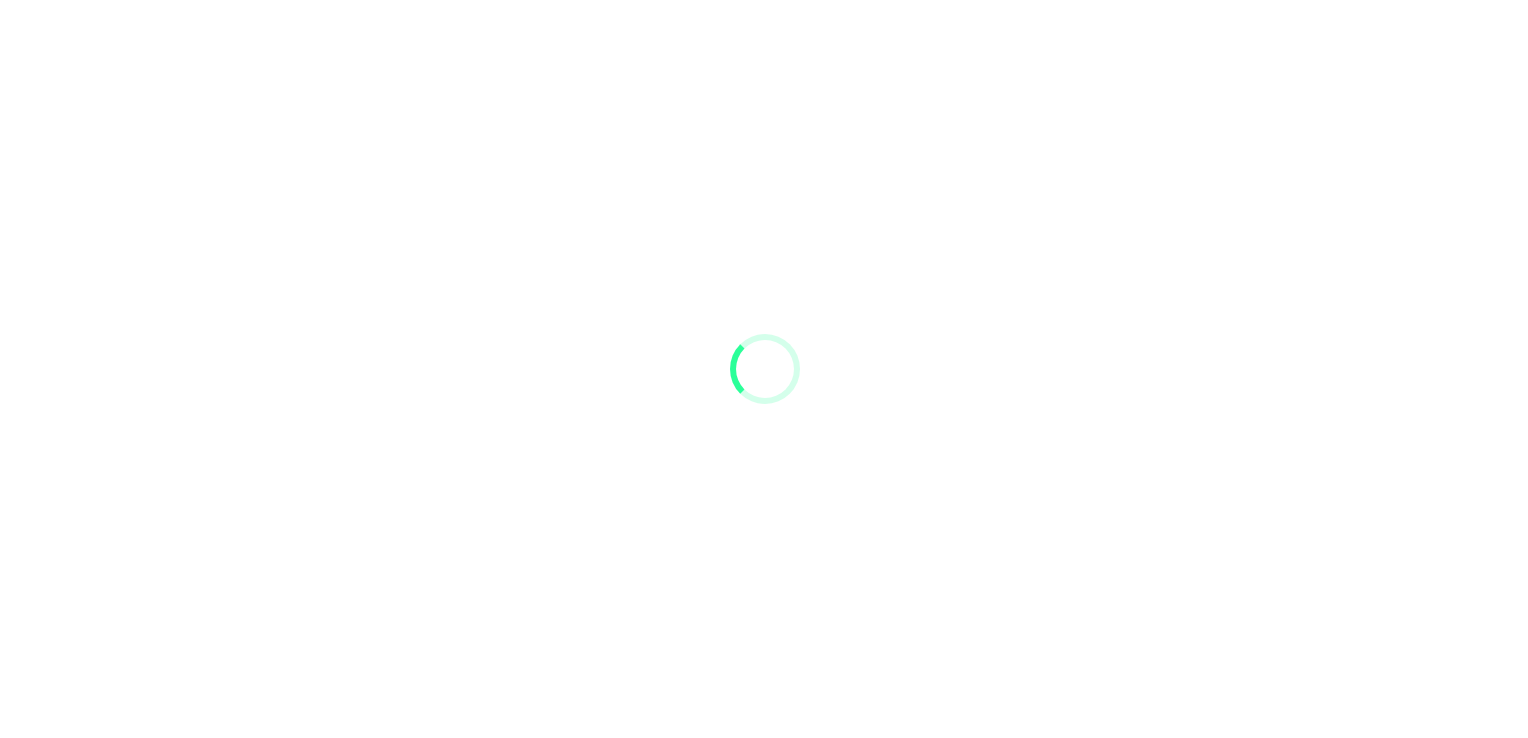 scroll, scrollTop: 0, scrollLeft: 0, axis: both 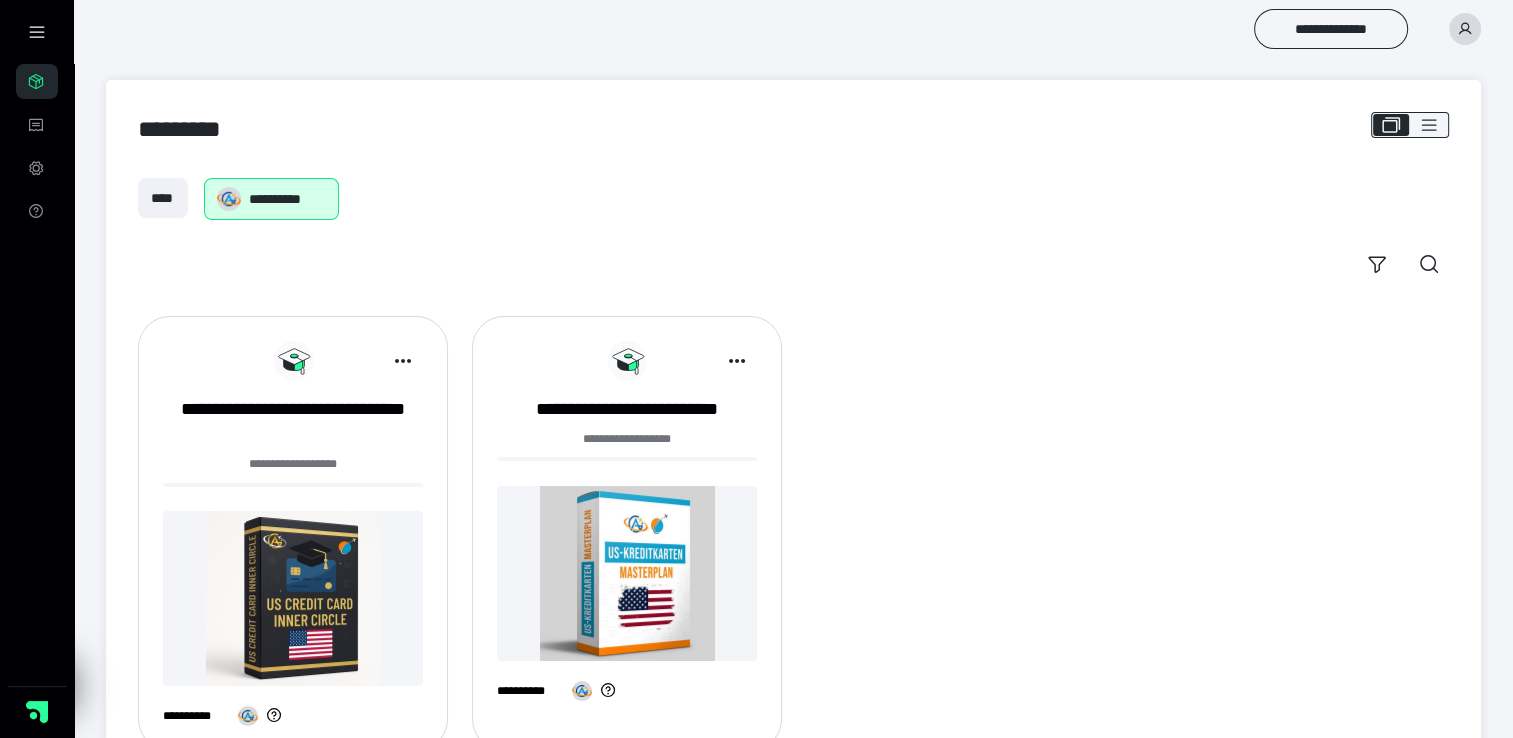 click on "**********" at bounding box center (627, 439) 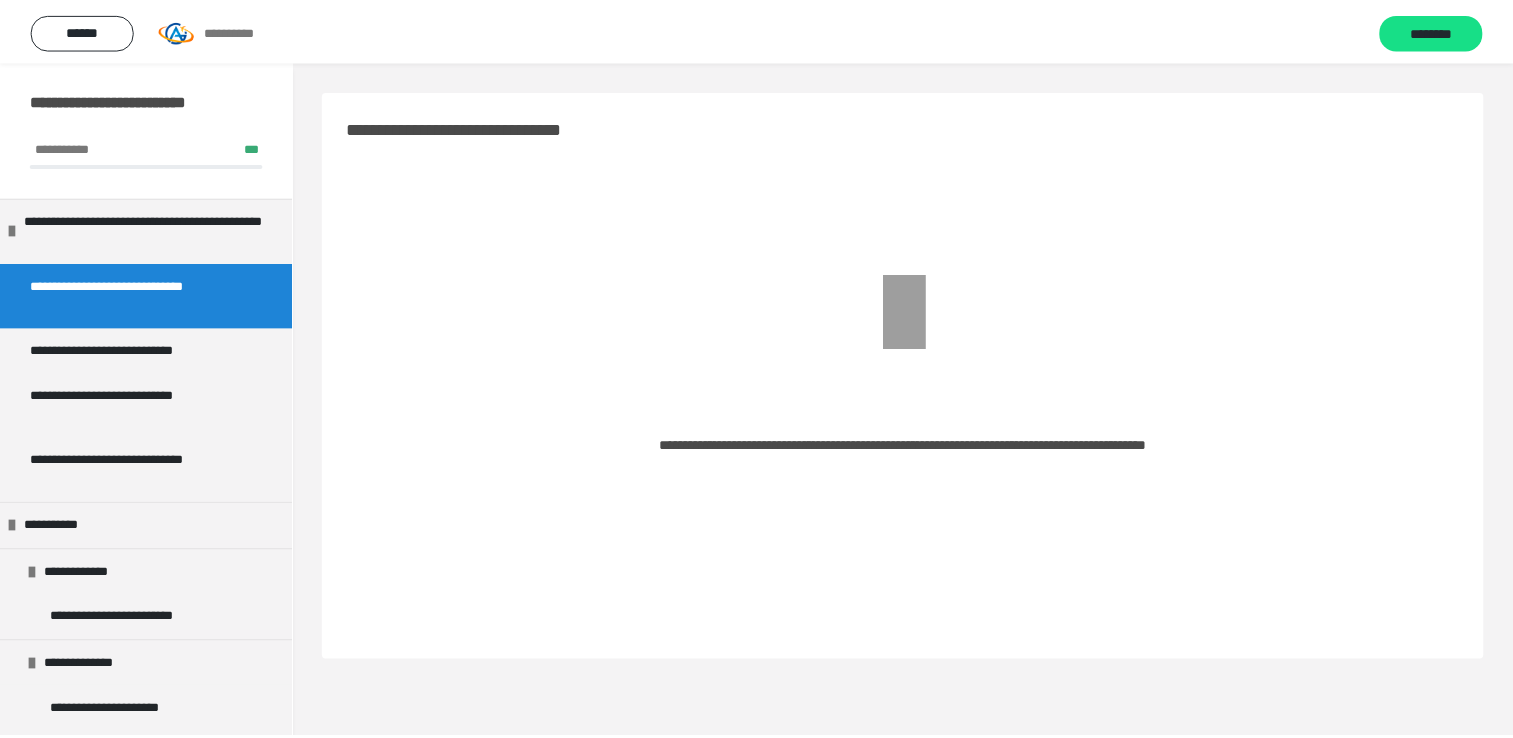scroll, scrollTop: 0, scrollLeft: 0, axis: both 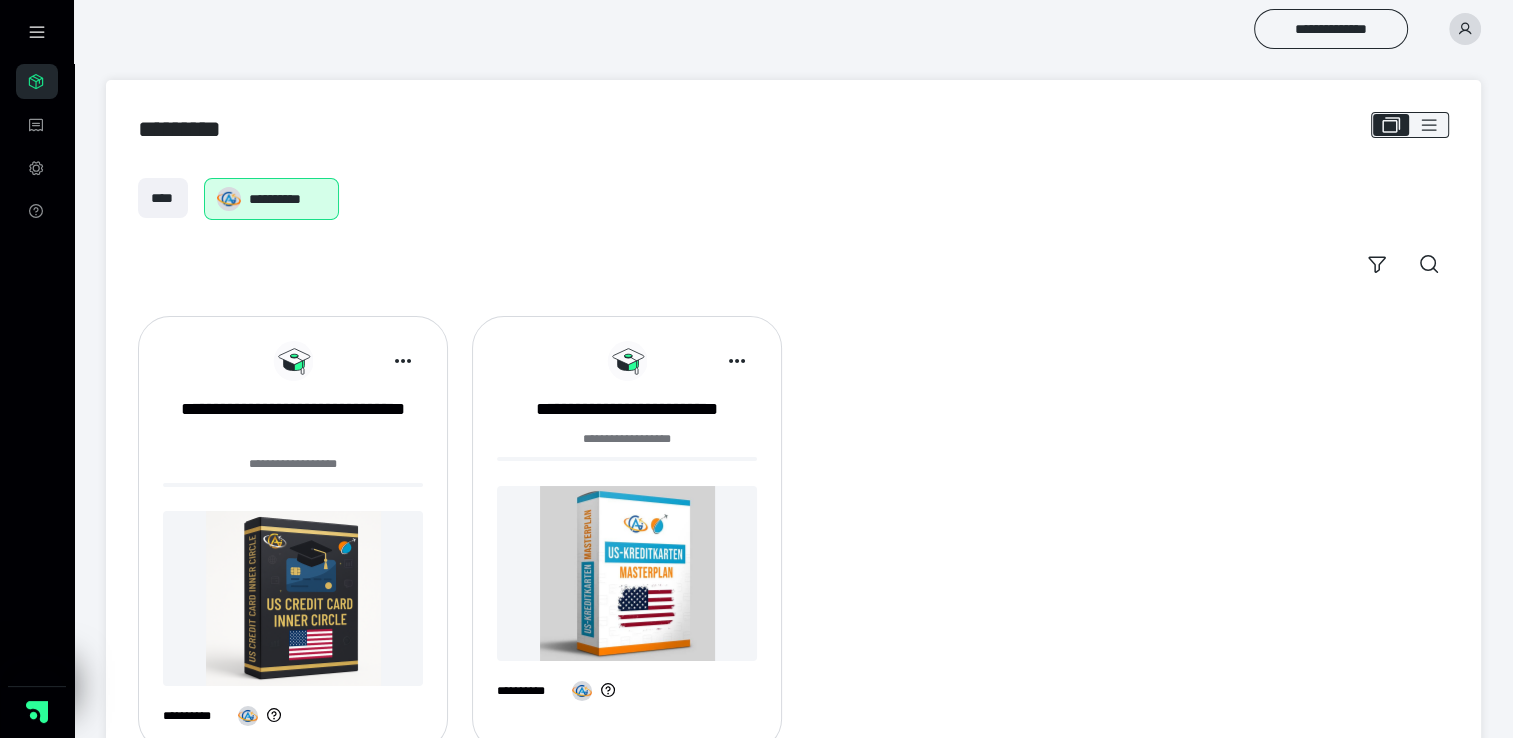 click at bounding box center (293, 598) 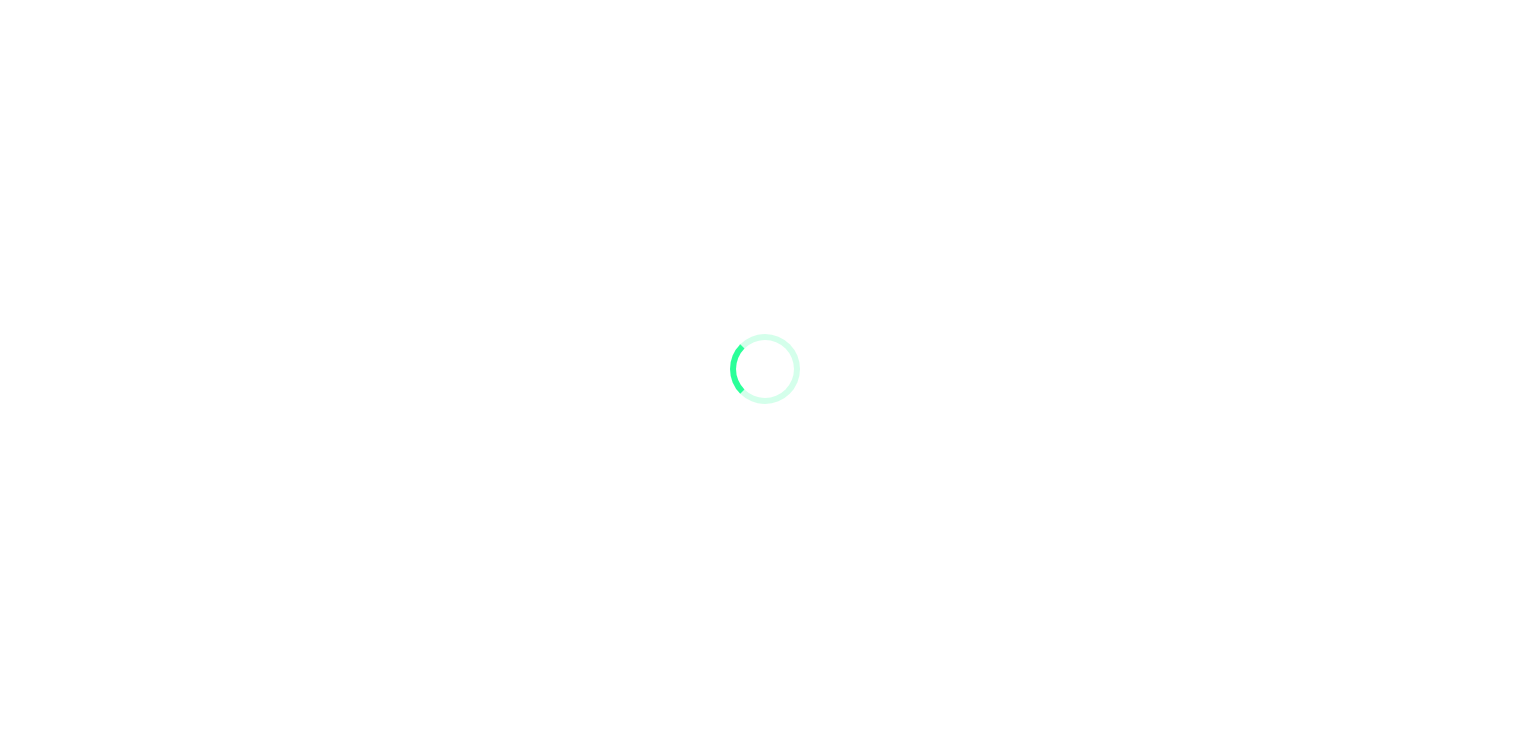 scroll, scrollTop: 0, scrollLeft: 0, axis: both 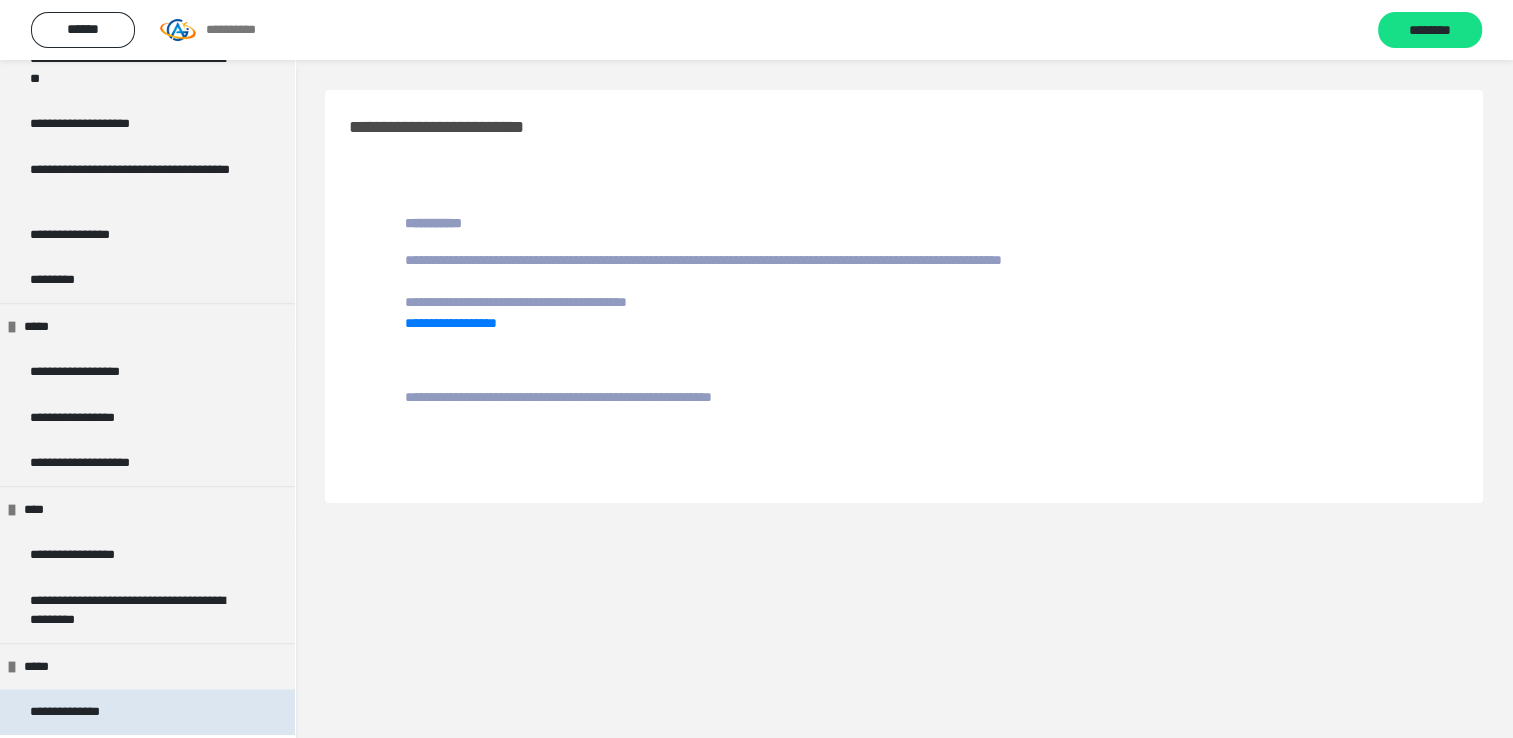 click on "**********" at bounding box center (82, 712) 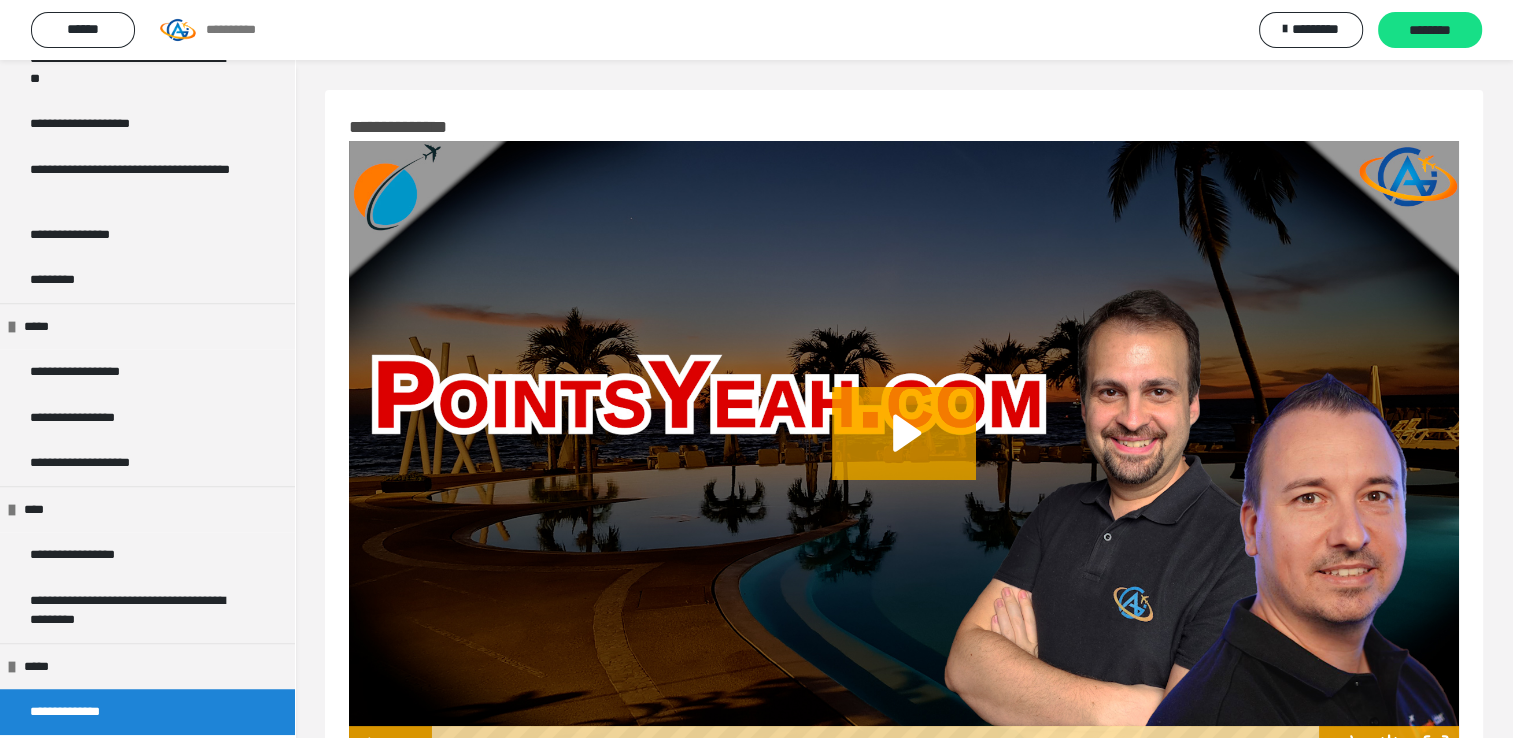 click on "**********" at bounding box center (82, 712) 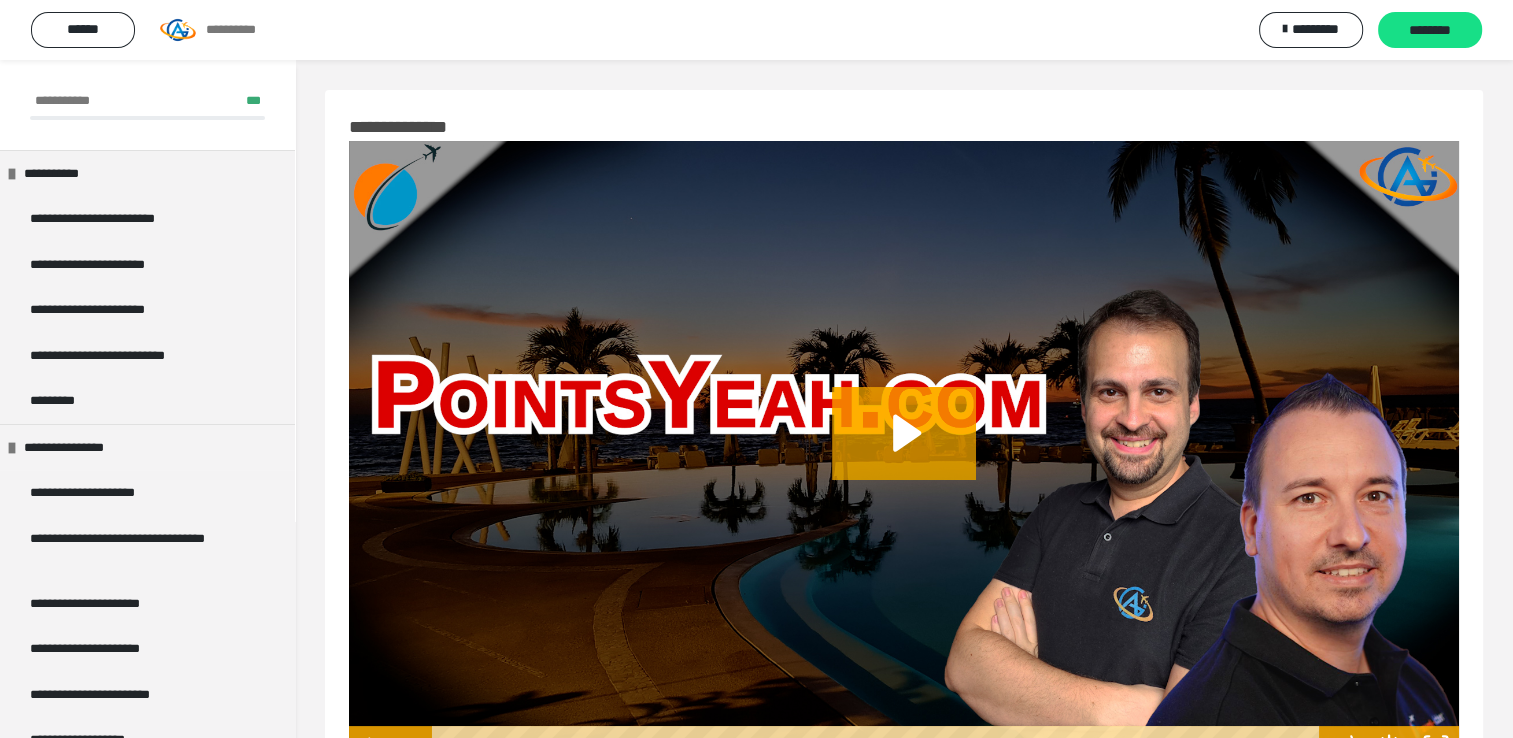 scroll, scrollTop: 28, scrollLeft: 0, axis: vertical 